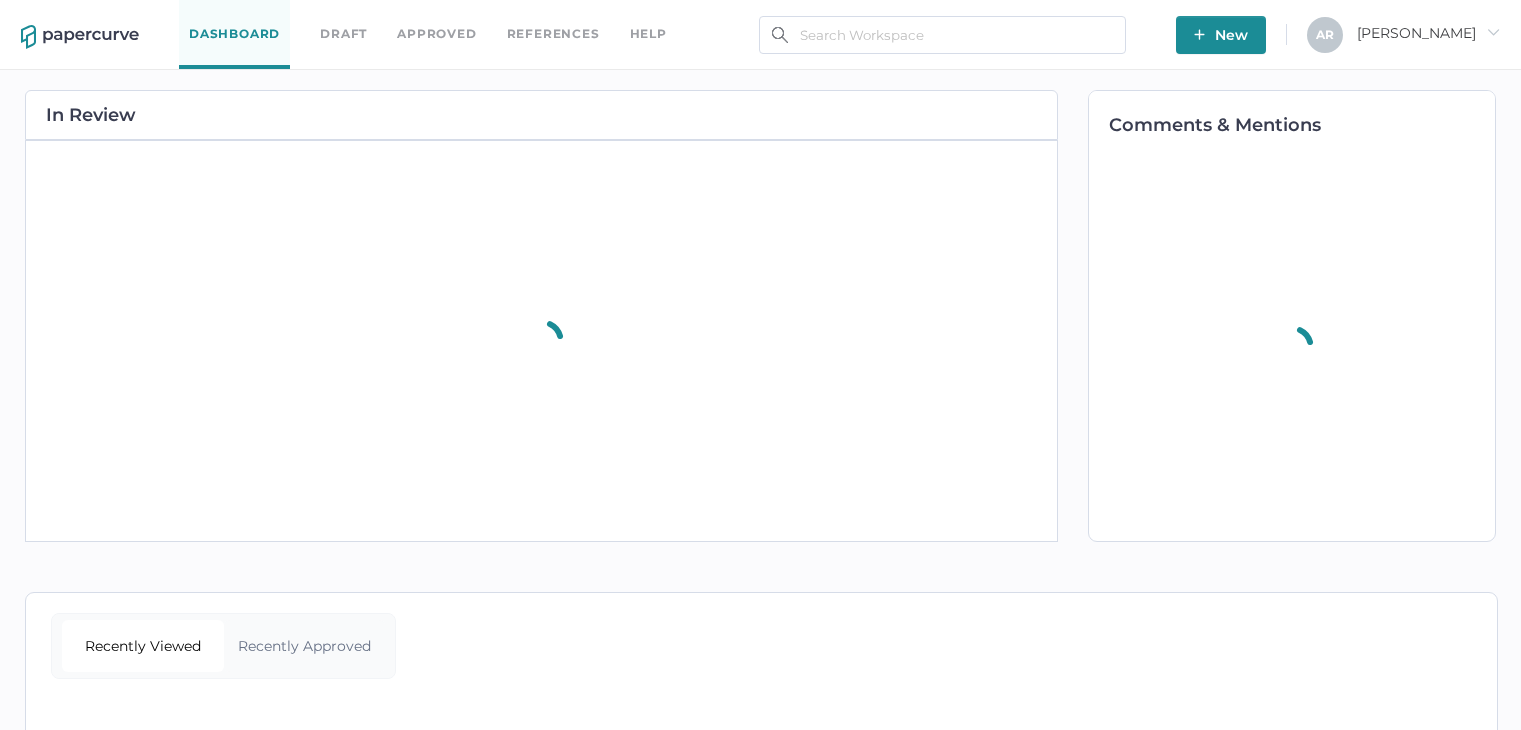 scroll, scrollTop: 0, scrollLeft: 0, axis: both 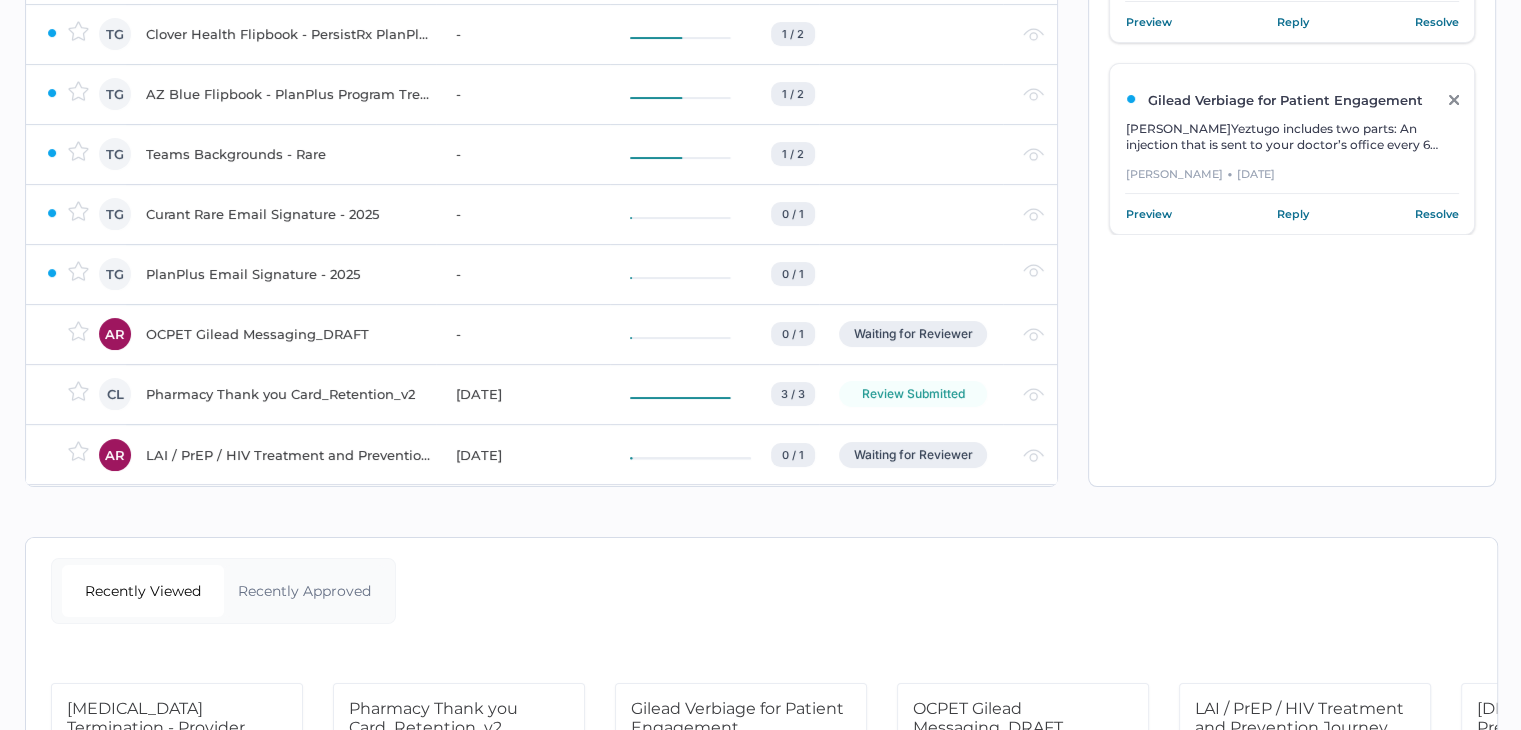 click on "LAI / PrEP / HIV Treatment and Prevention Journey" at bounding box center (289, 455) 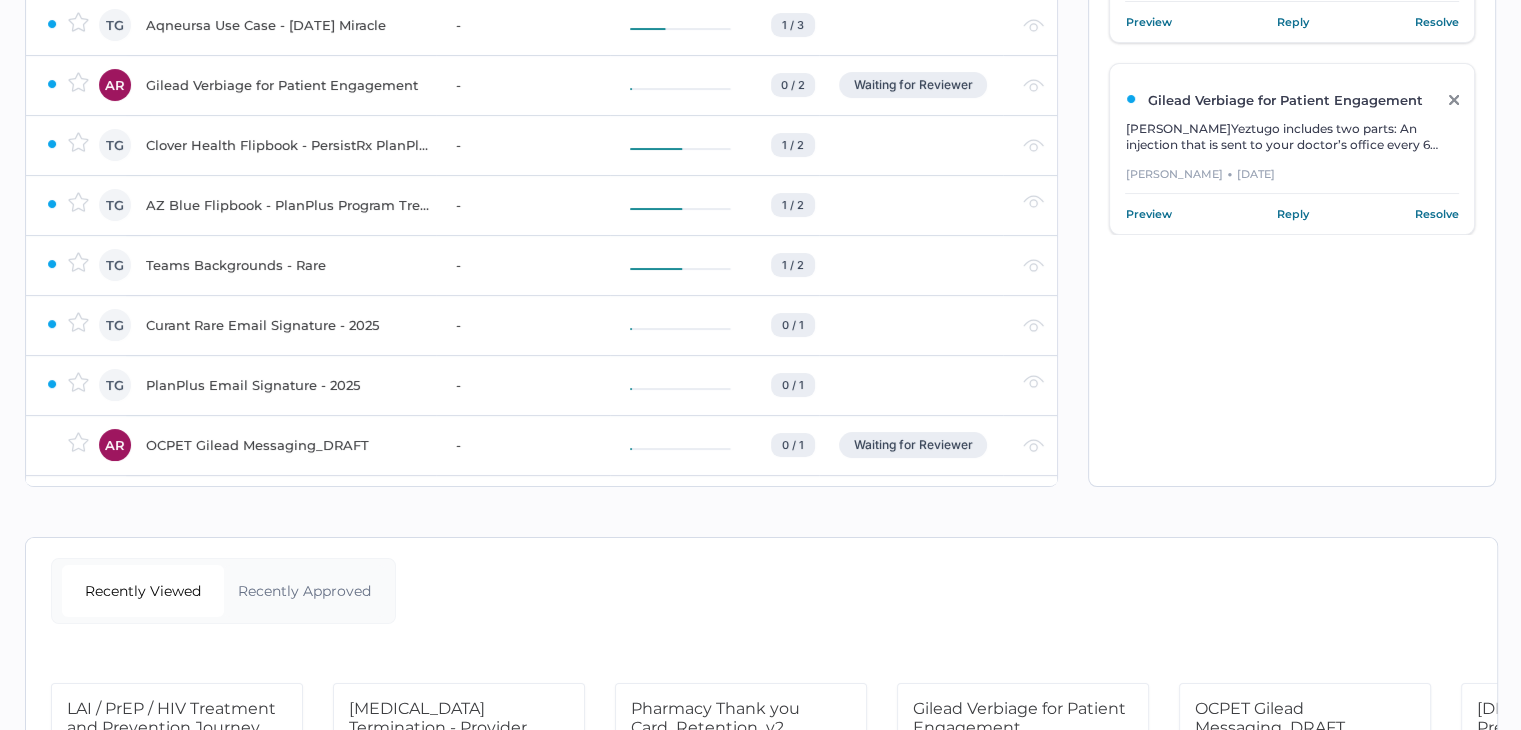 scroll, scrollTop: 0, scrollLeft: 0, axis: both 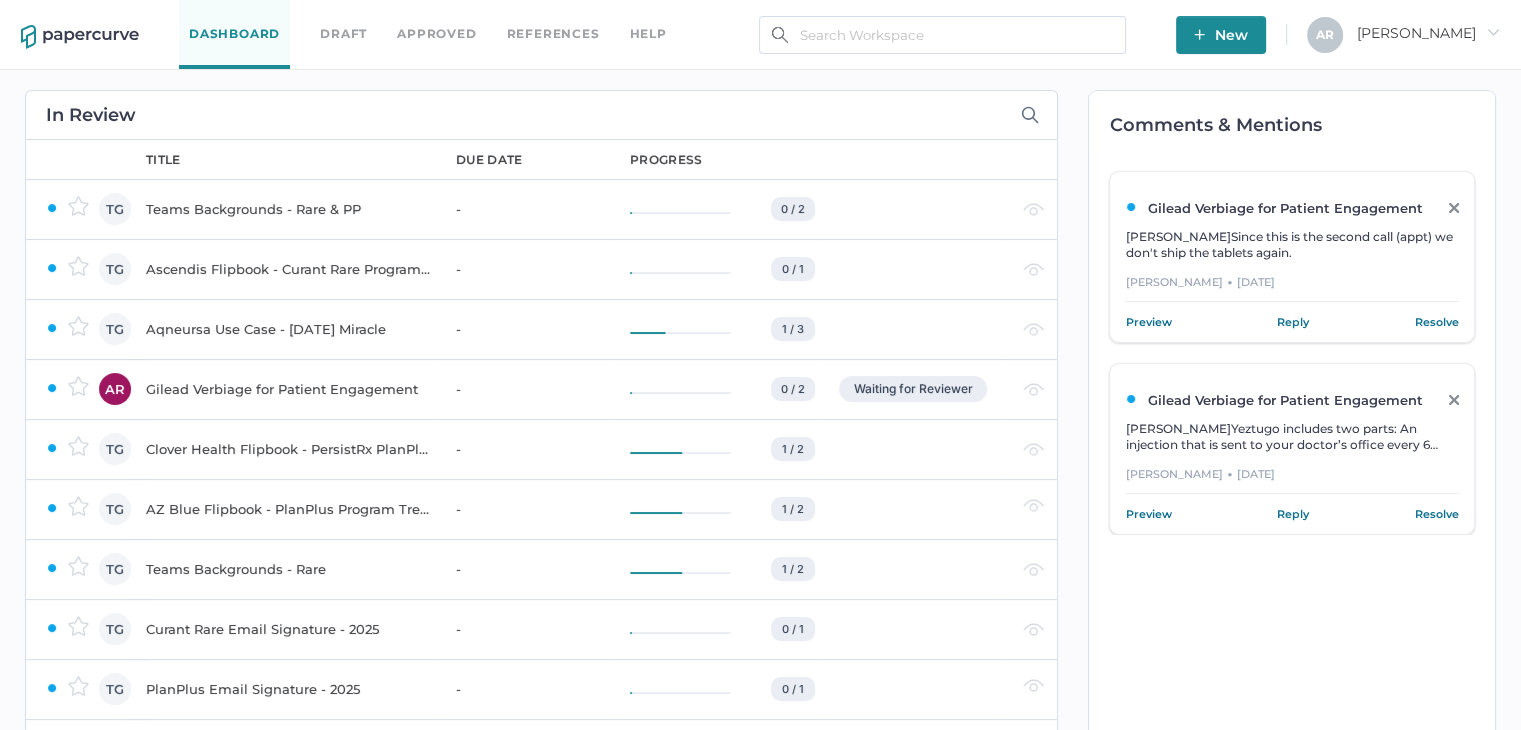 click on "Approved" at bounding box center [436, 34] 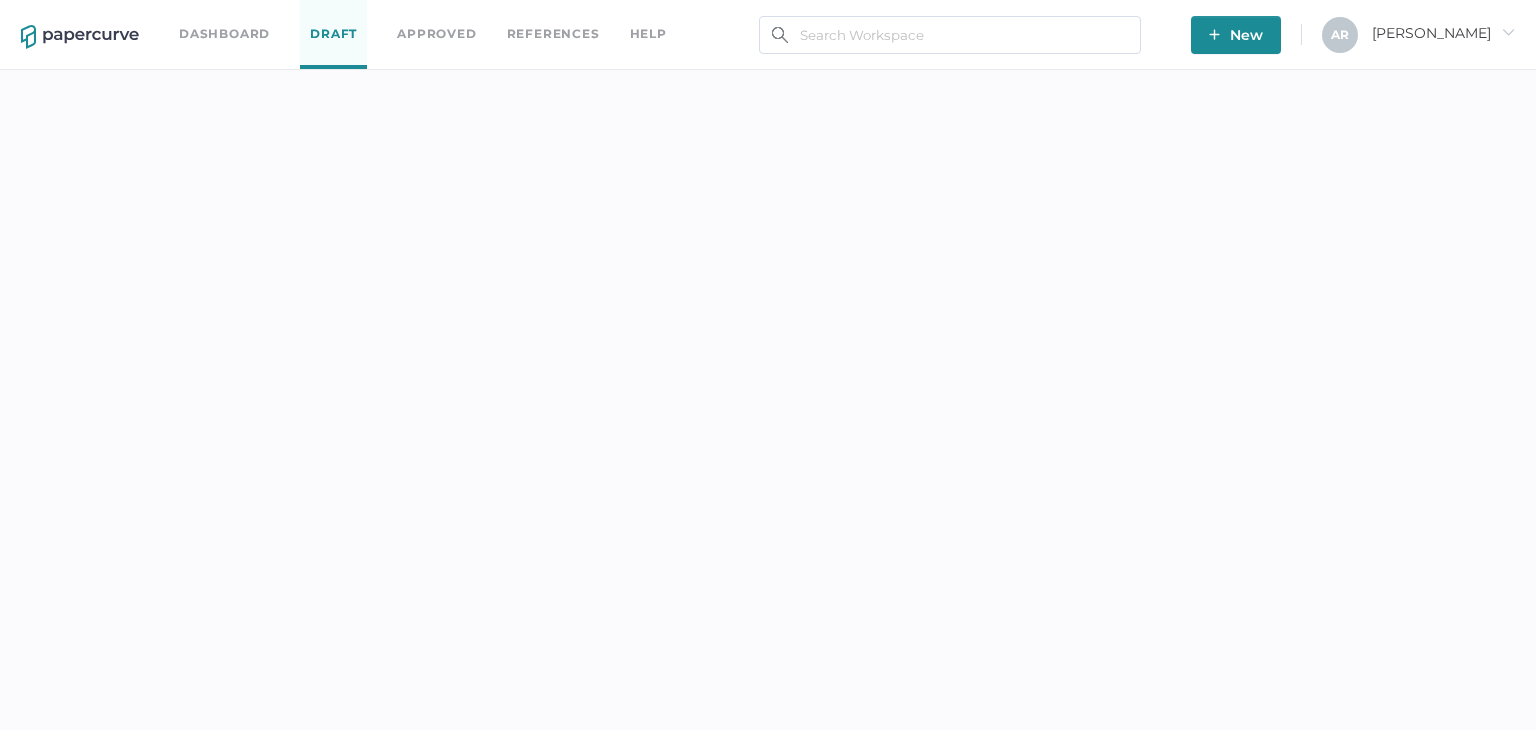 scroll, scrollTop: 0, scrollLeft: 0, axis: both 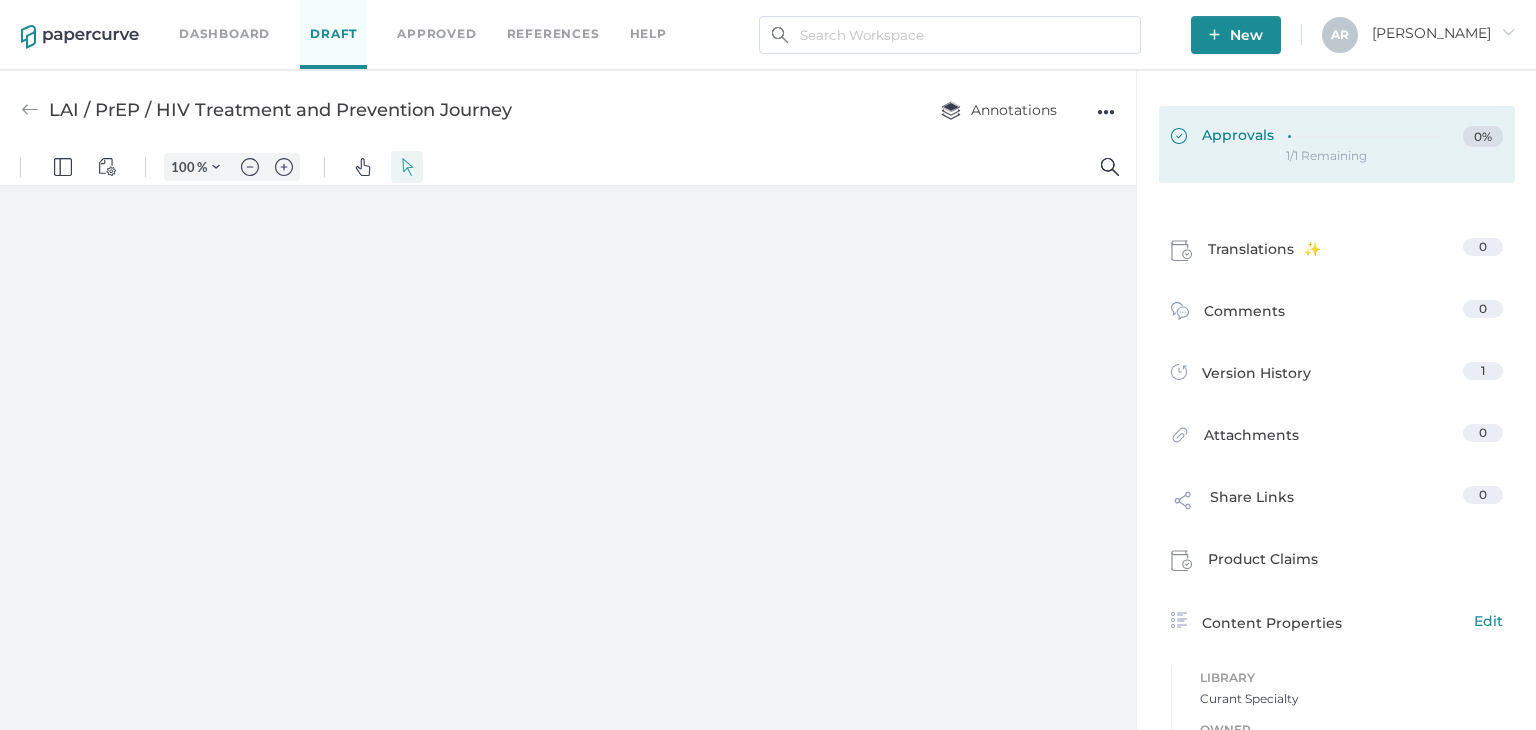 type on "175" 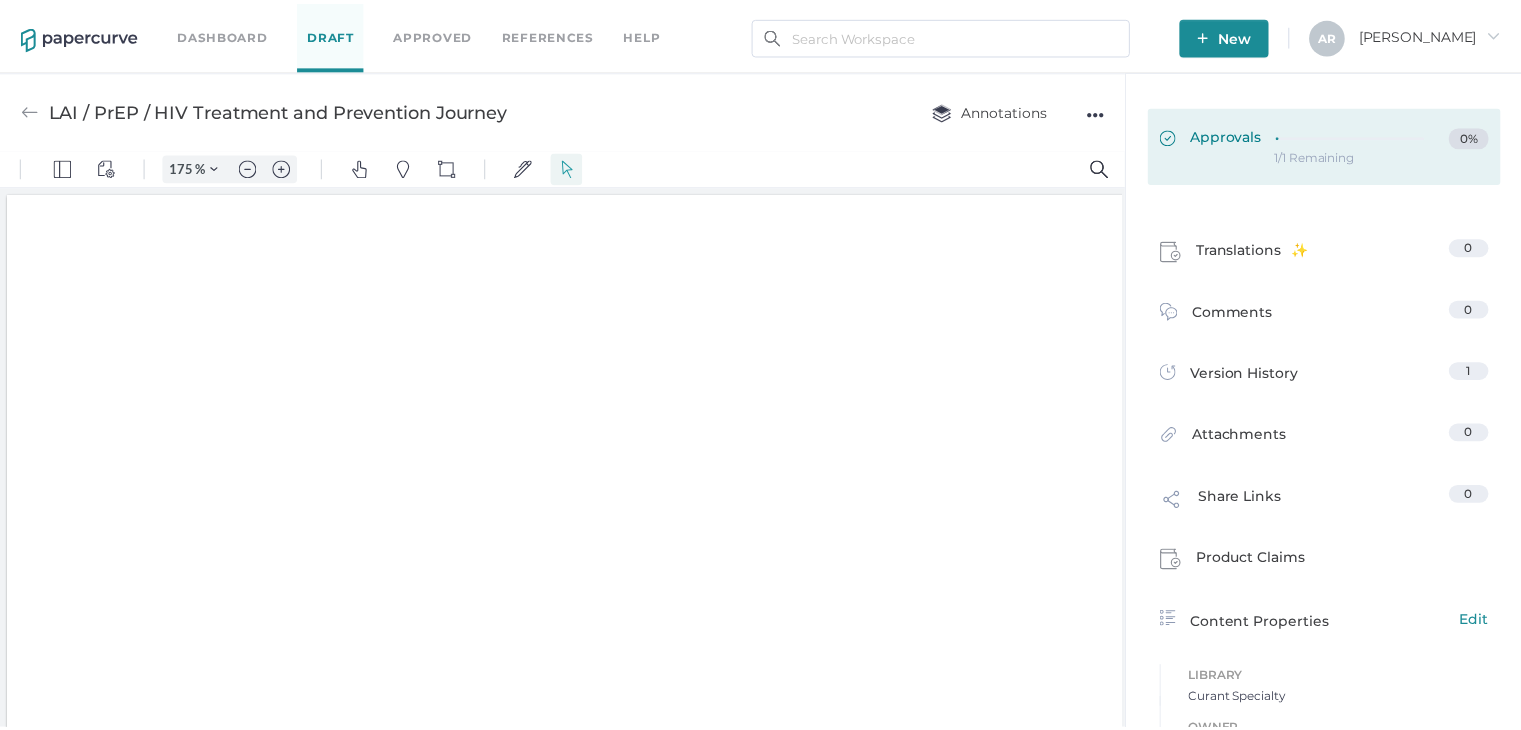scroll, scrollTop: 3, scrollLeft: 0, axis: vertical 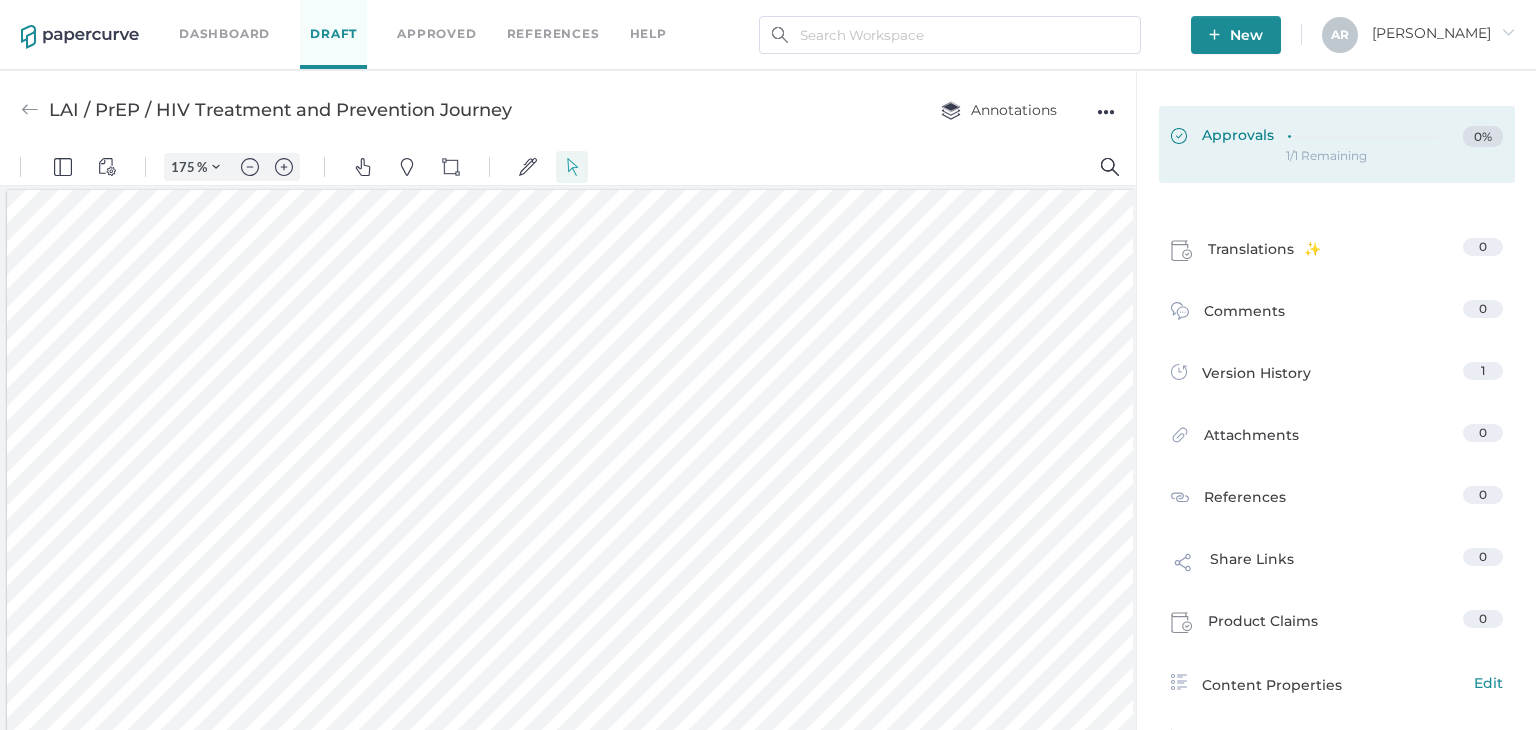 click on "Approvals 0%" at bounding box center [1337, 144] 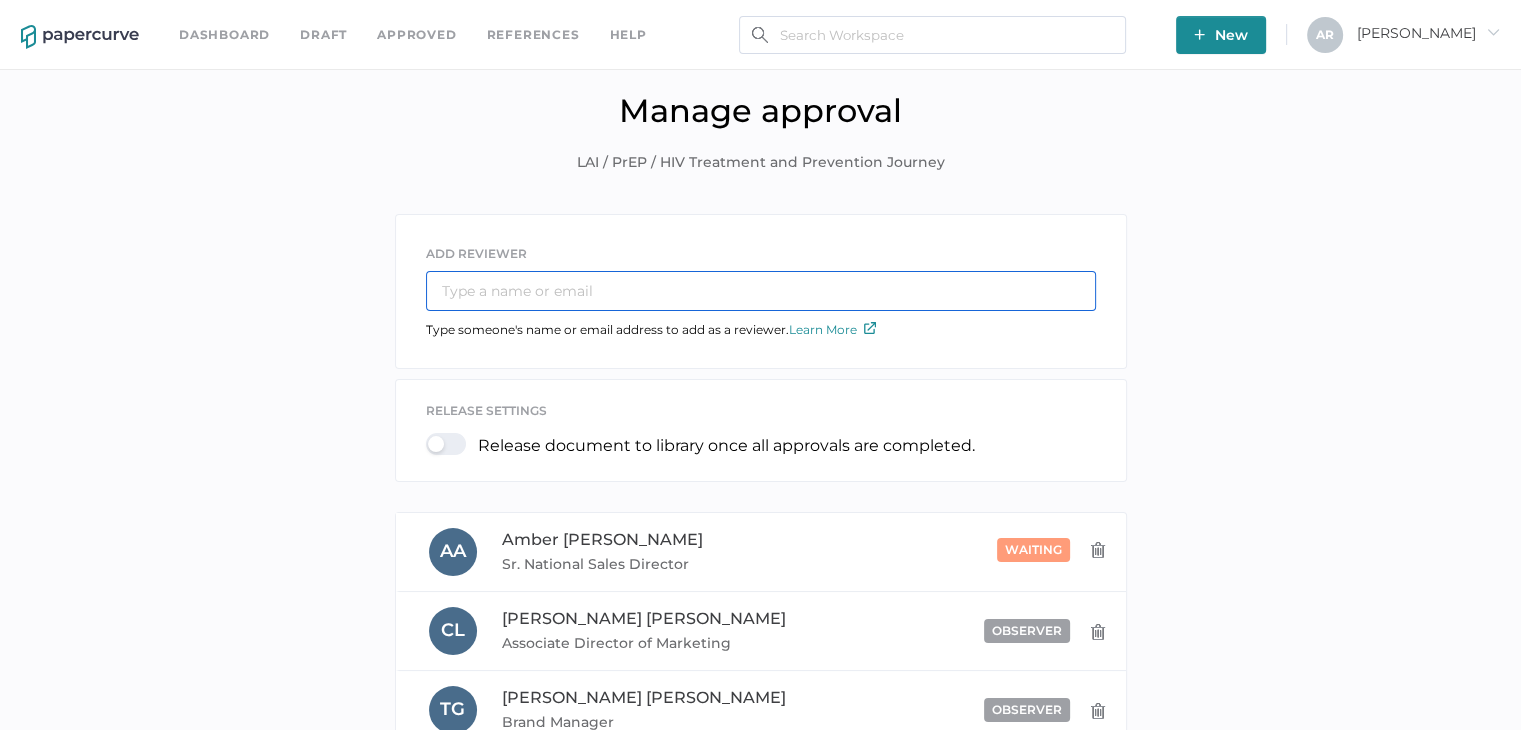 click at bounding box center (761, 291) 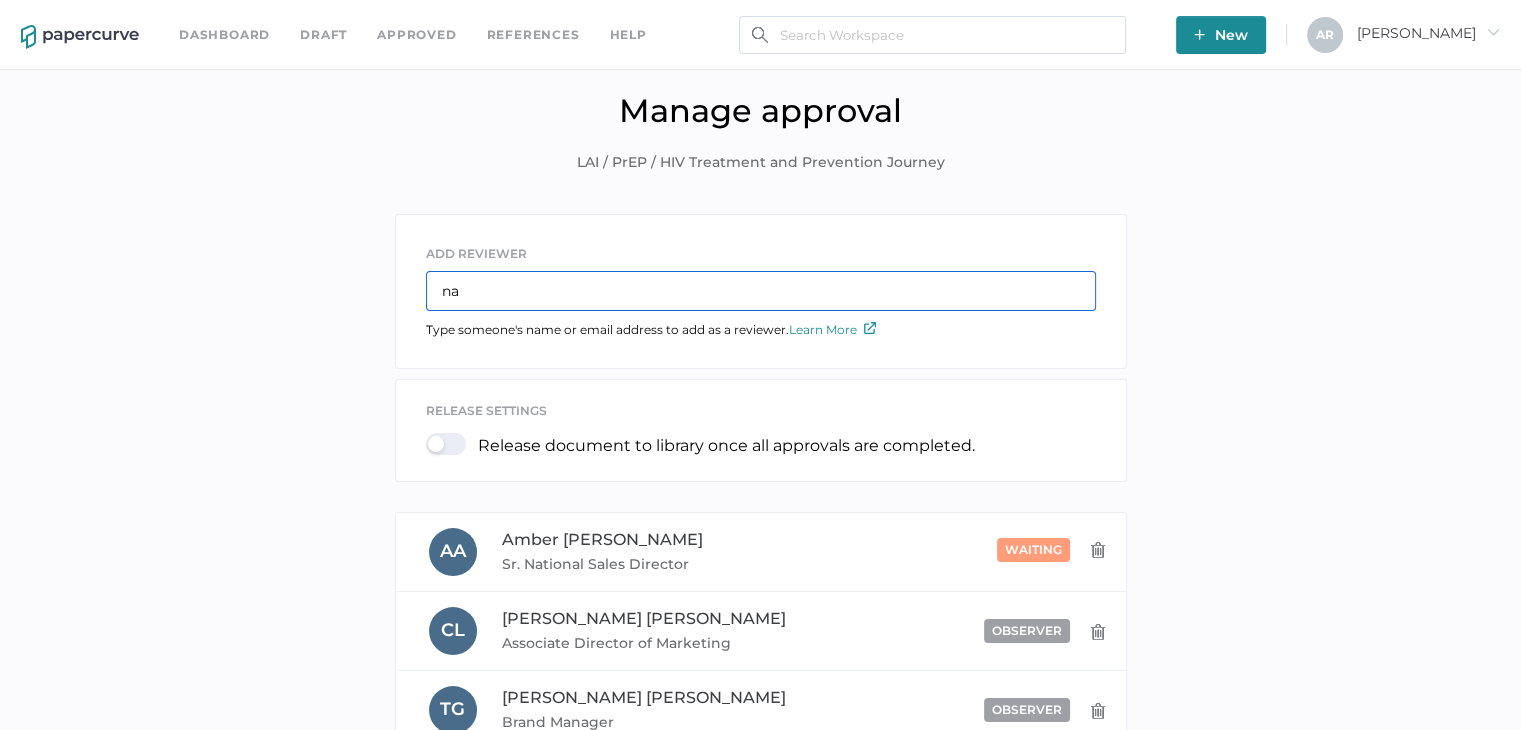 type on "n" 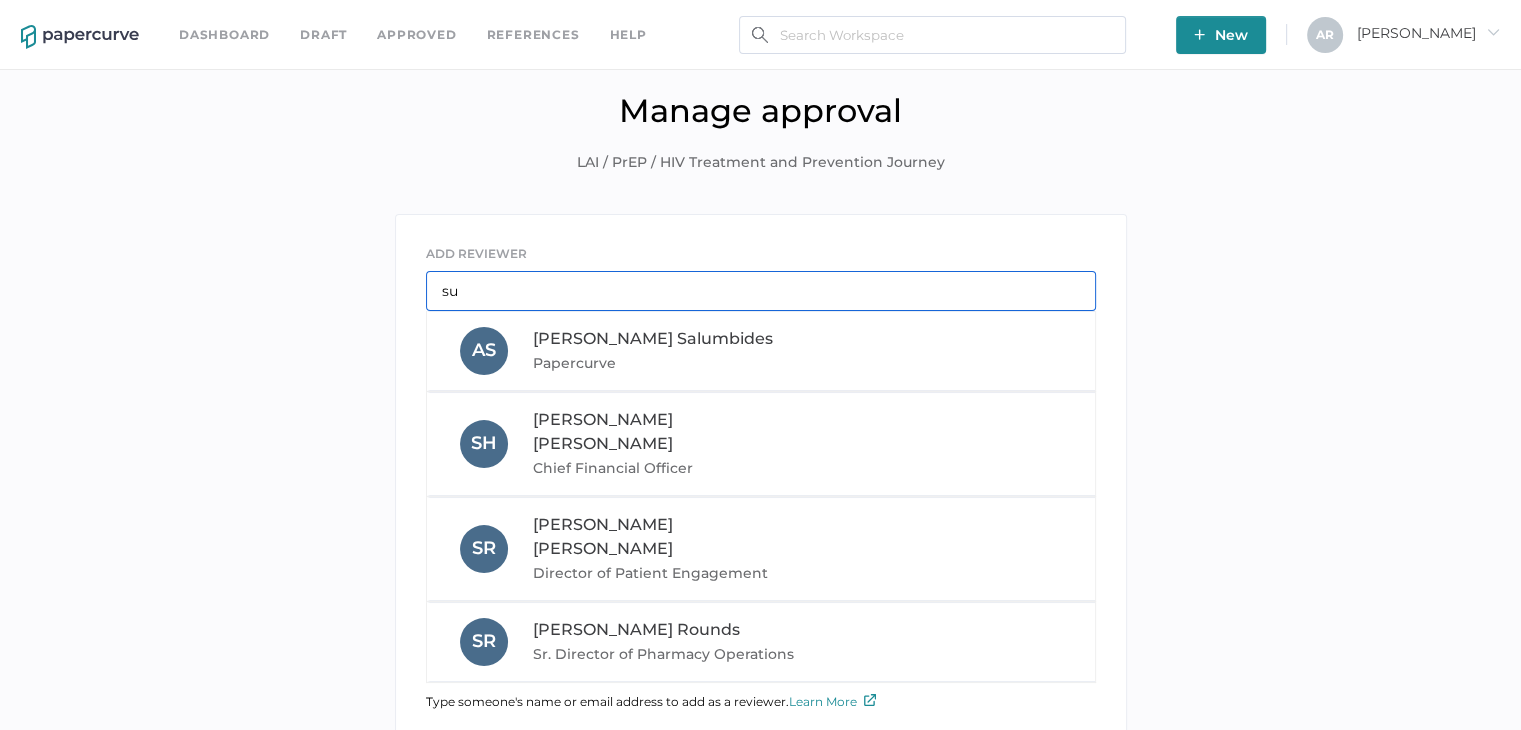 type on "s" 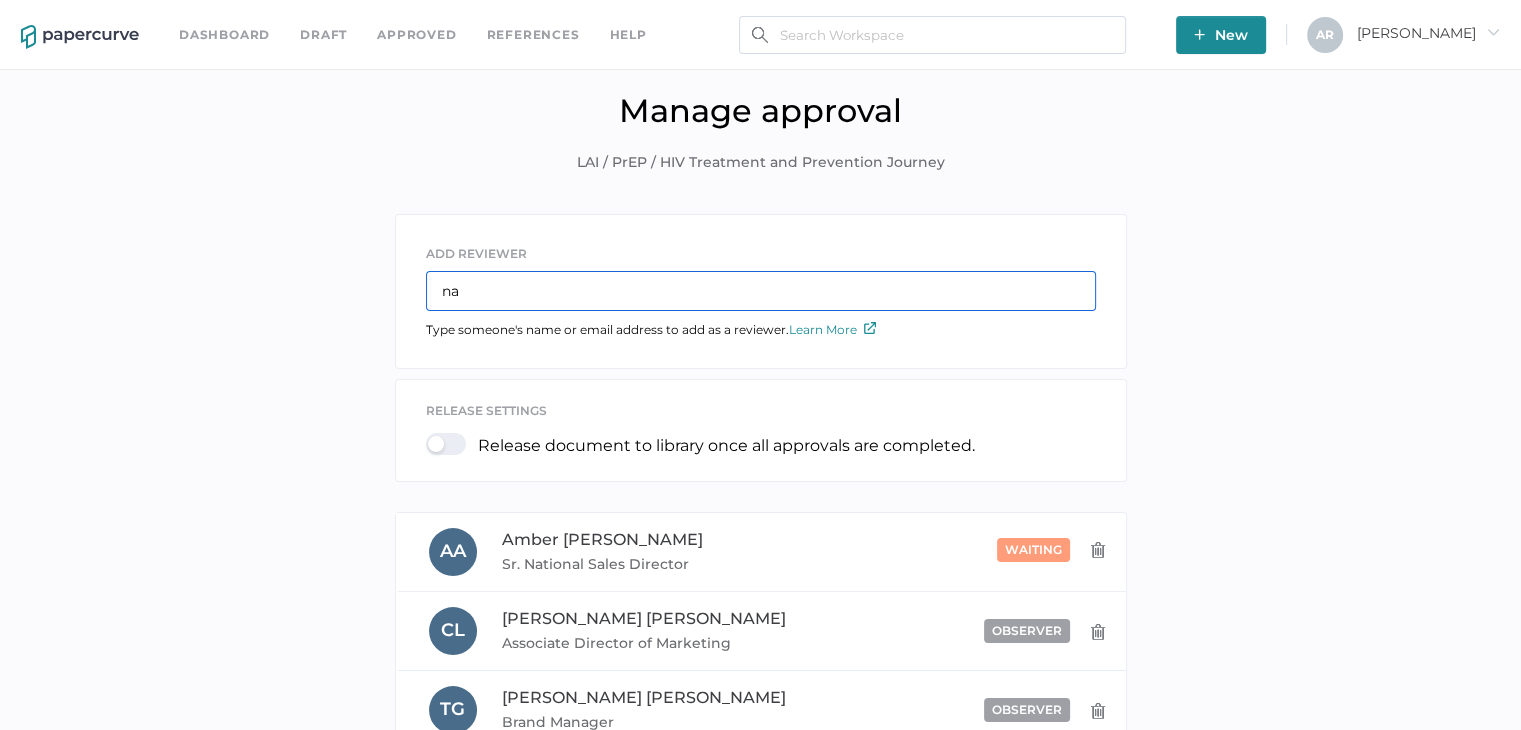 type on "n" 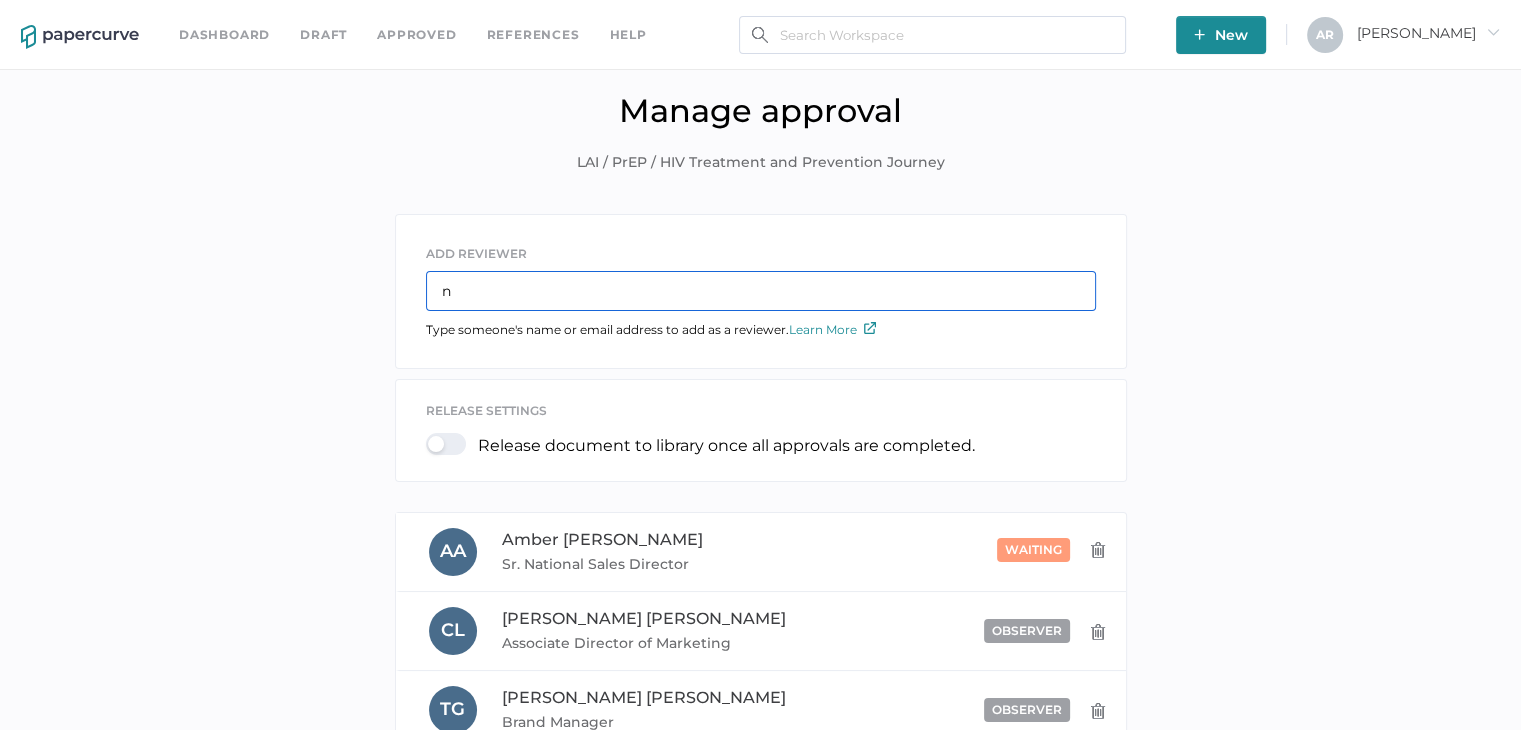 type 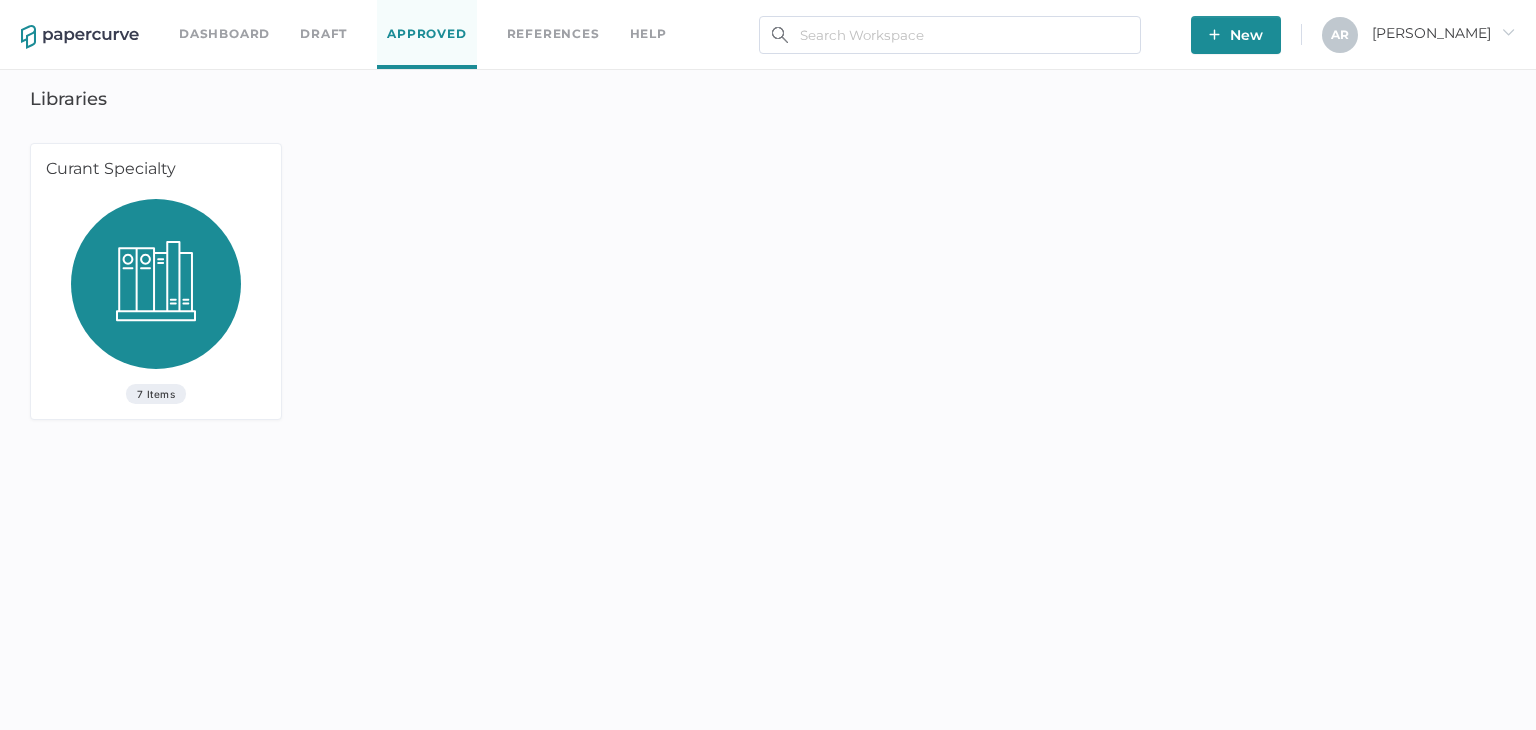 scroll, scrollTop: 0, scrollLeft: 0, axis: both 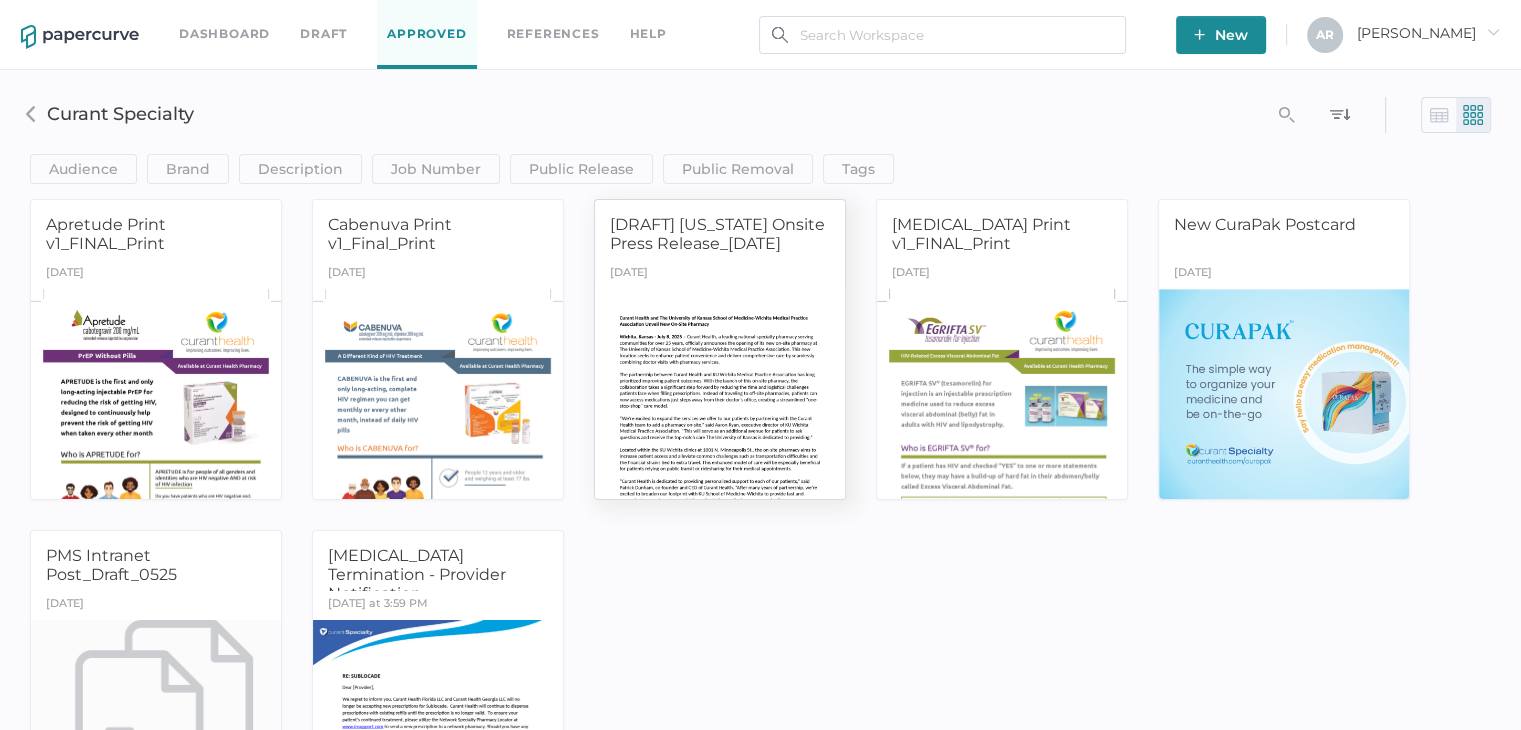 click at bounding box center (720, 393) 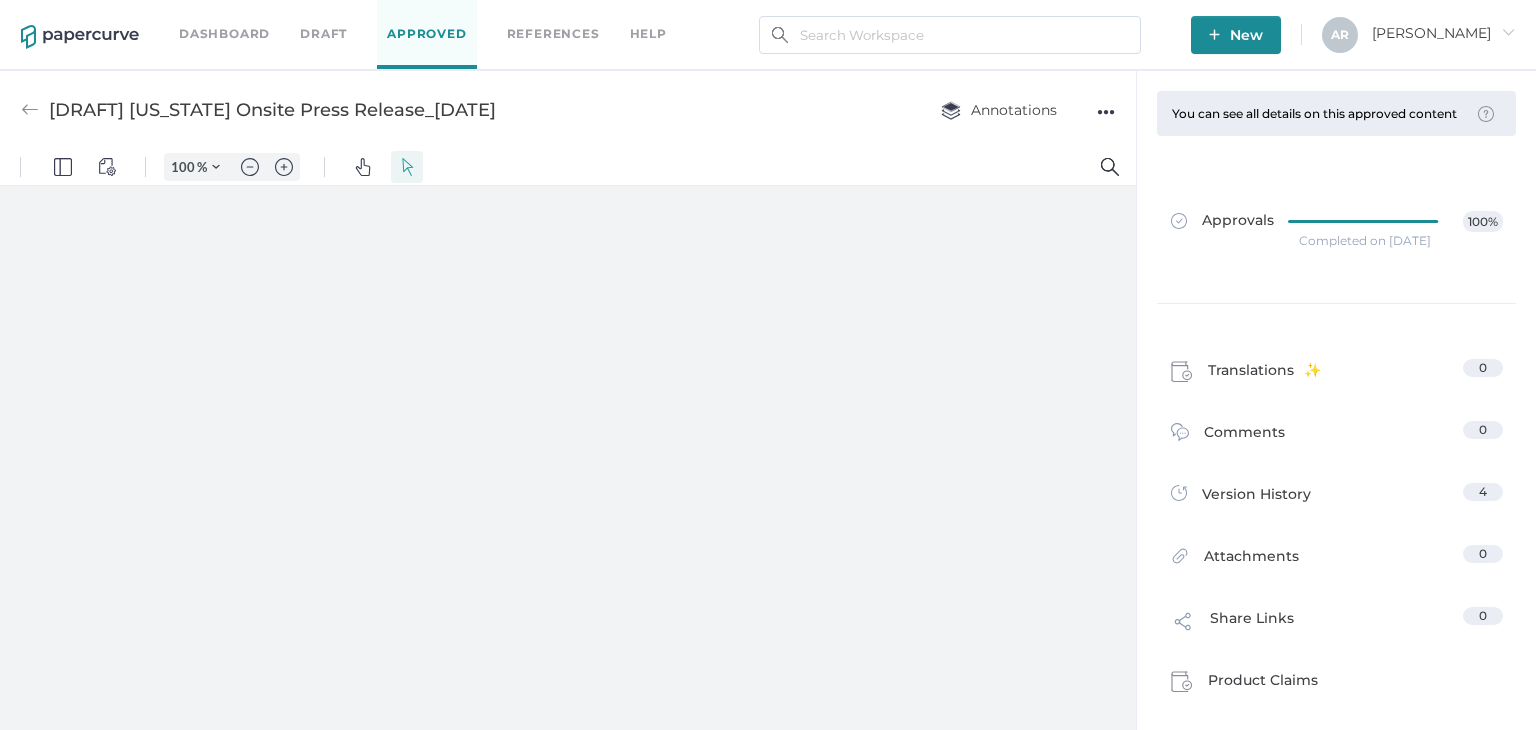 scroll, scrollTop: 0, scrollLeft: 0, axis: both 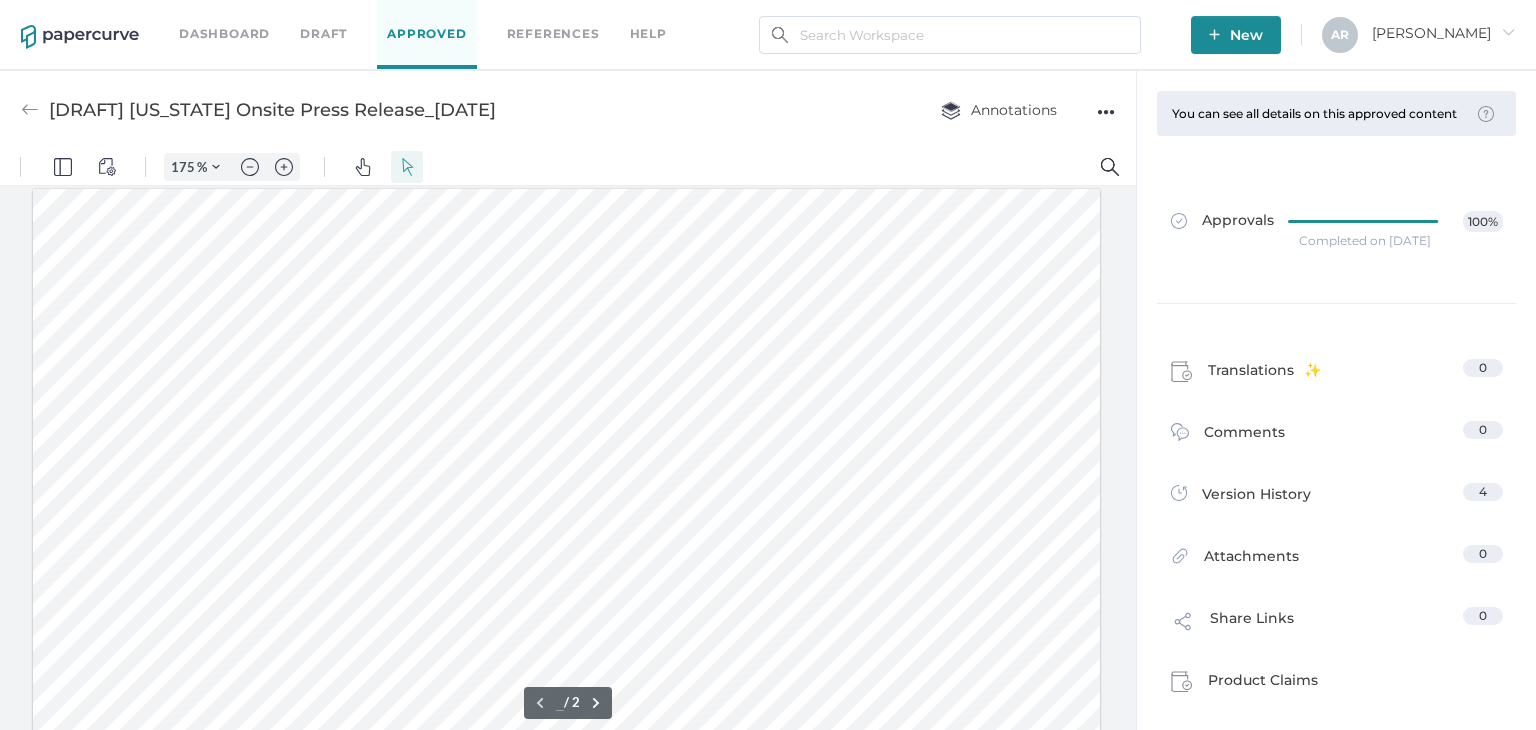 type on "1" 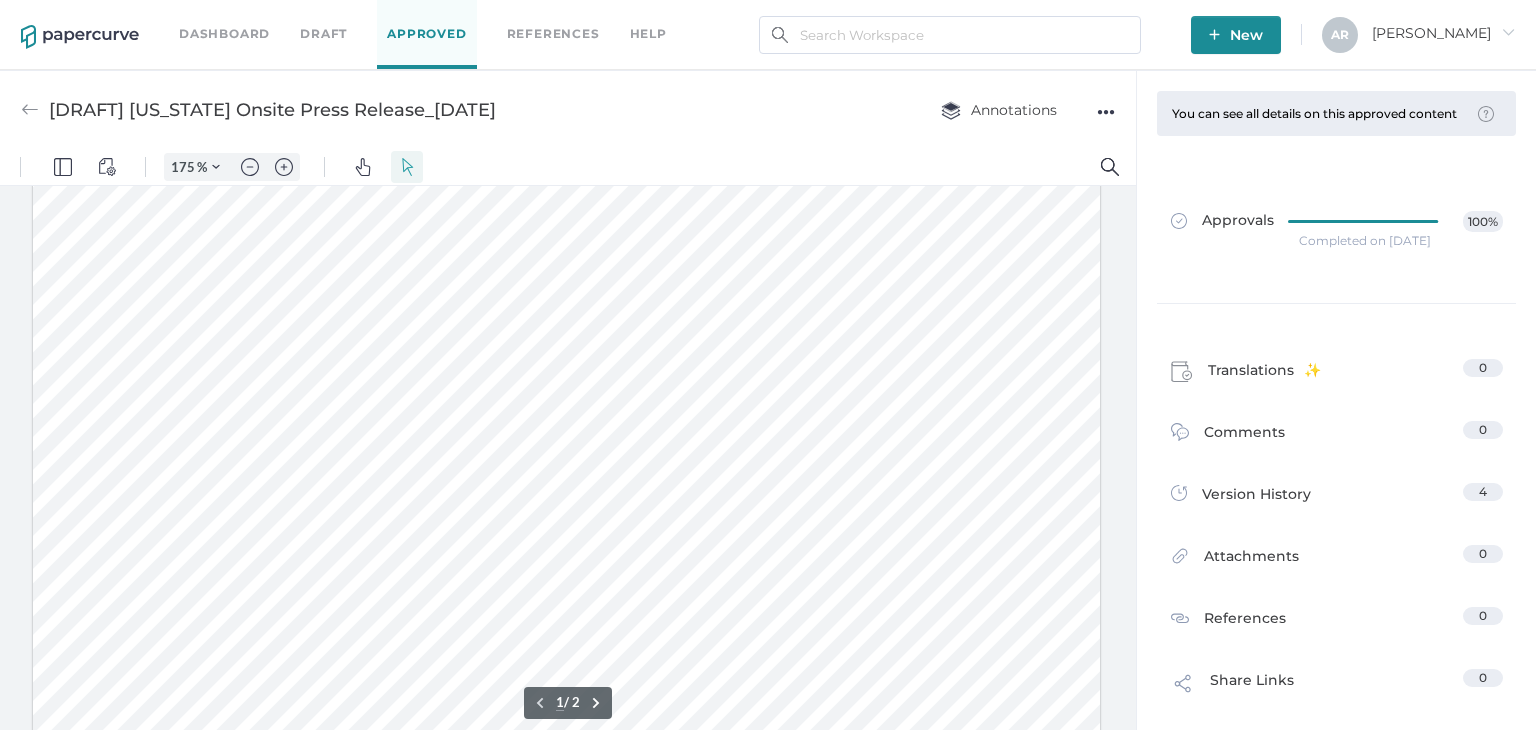 scroll, scrollTop: 104, scrollLeft: 0, axis: vertical 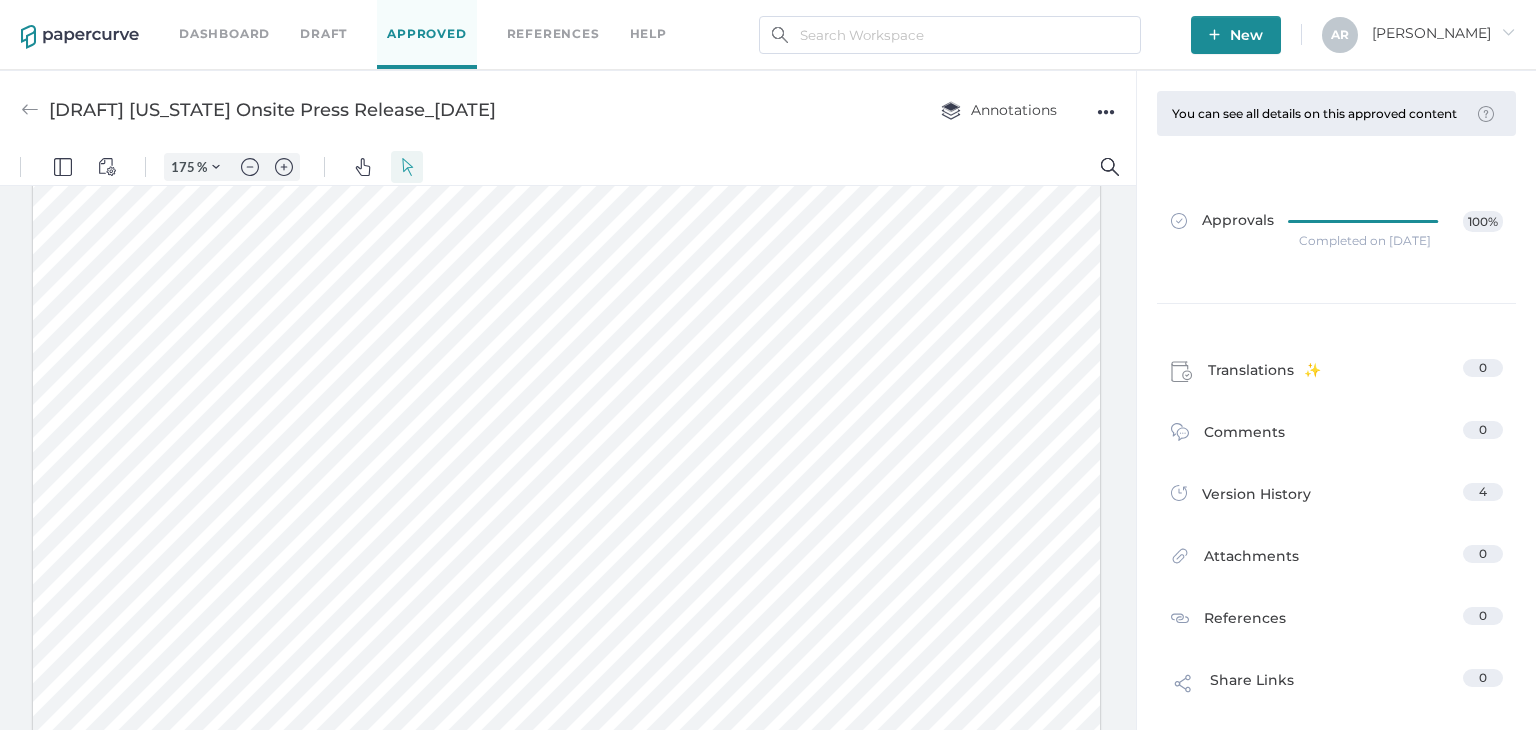 drag, startPoint x: 318, startPoint y: 222, endPoint x: 251, endPoint y: 267, distance: 80.70936 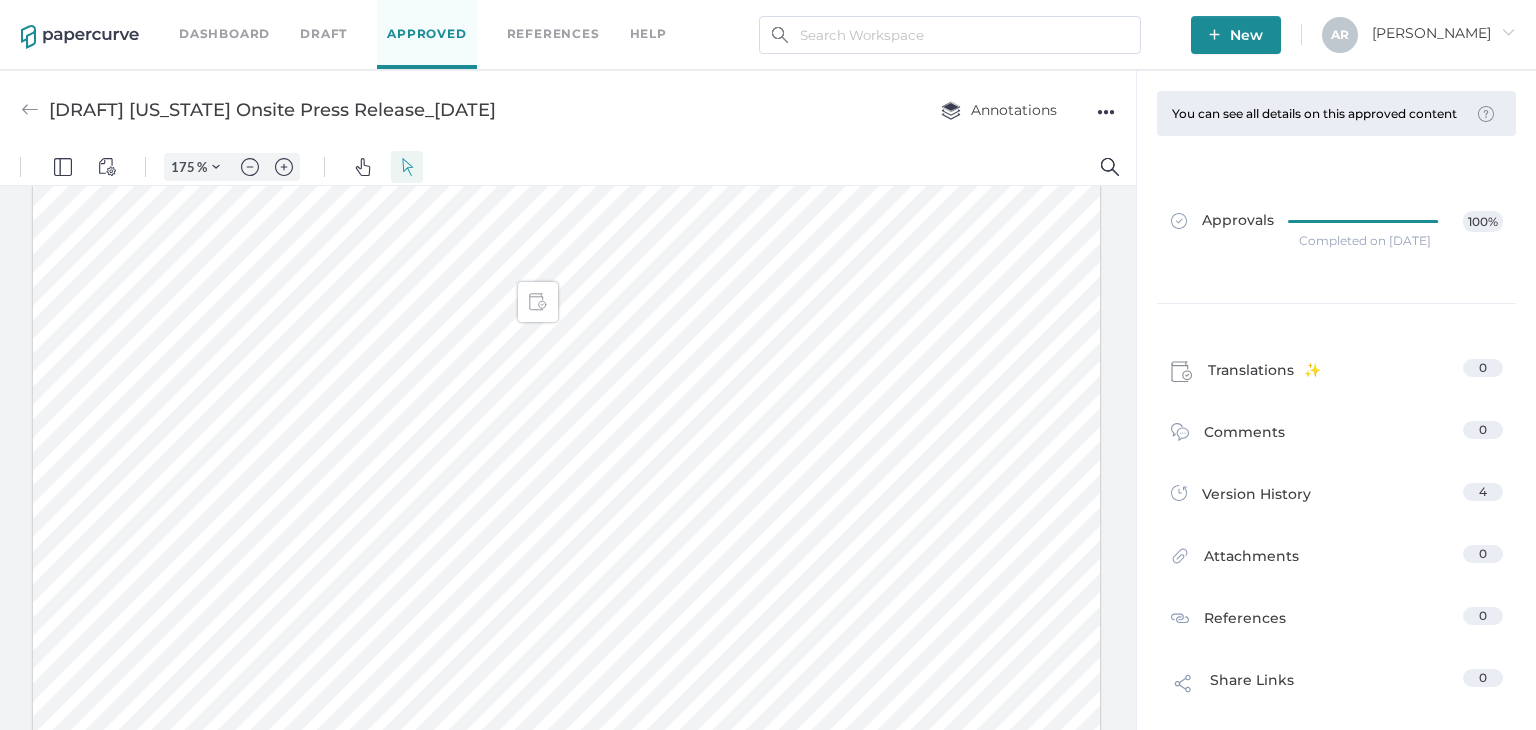 type 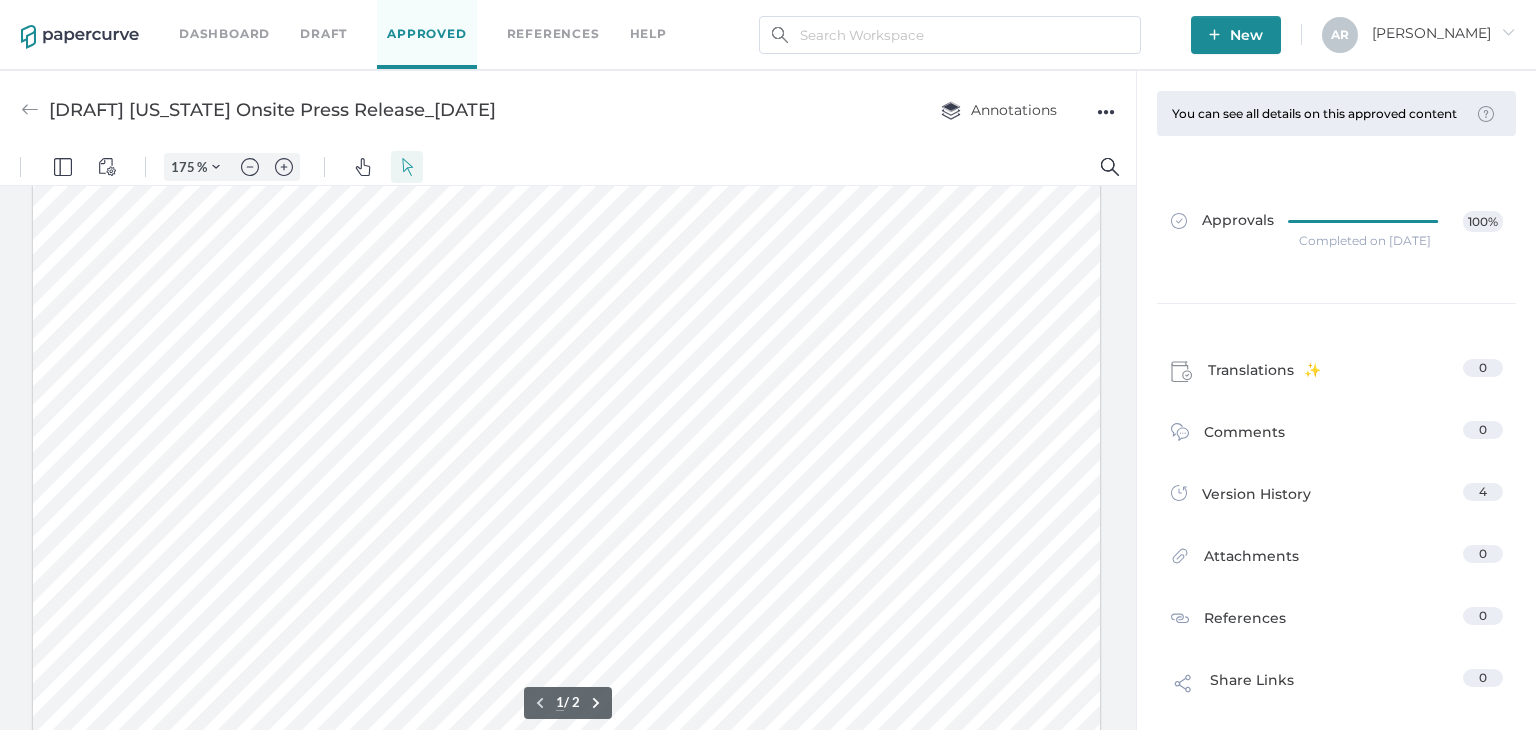 scroll, scrollTop: 204, scrollLeft: 0, axis: vertical 